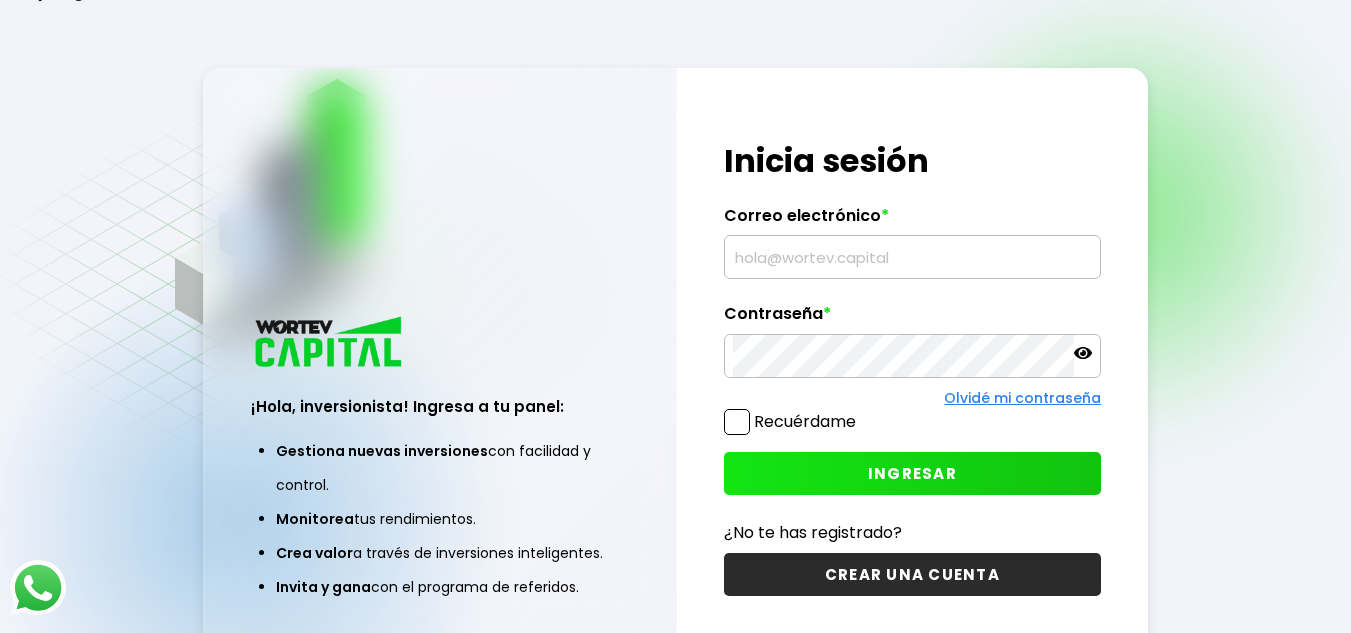 scroll, scrollTop: 0, scrollLeft: 0, axis: both 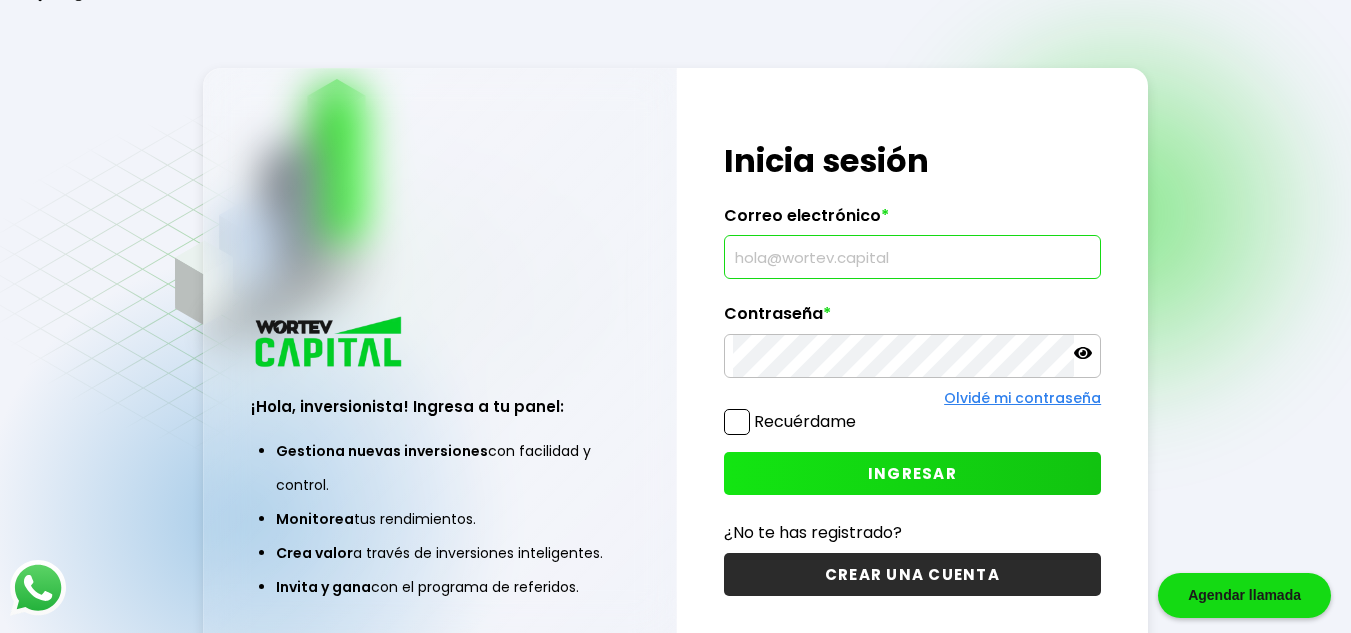 click at bounding box center (913, 257) 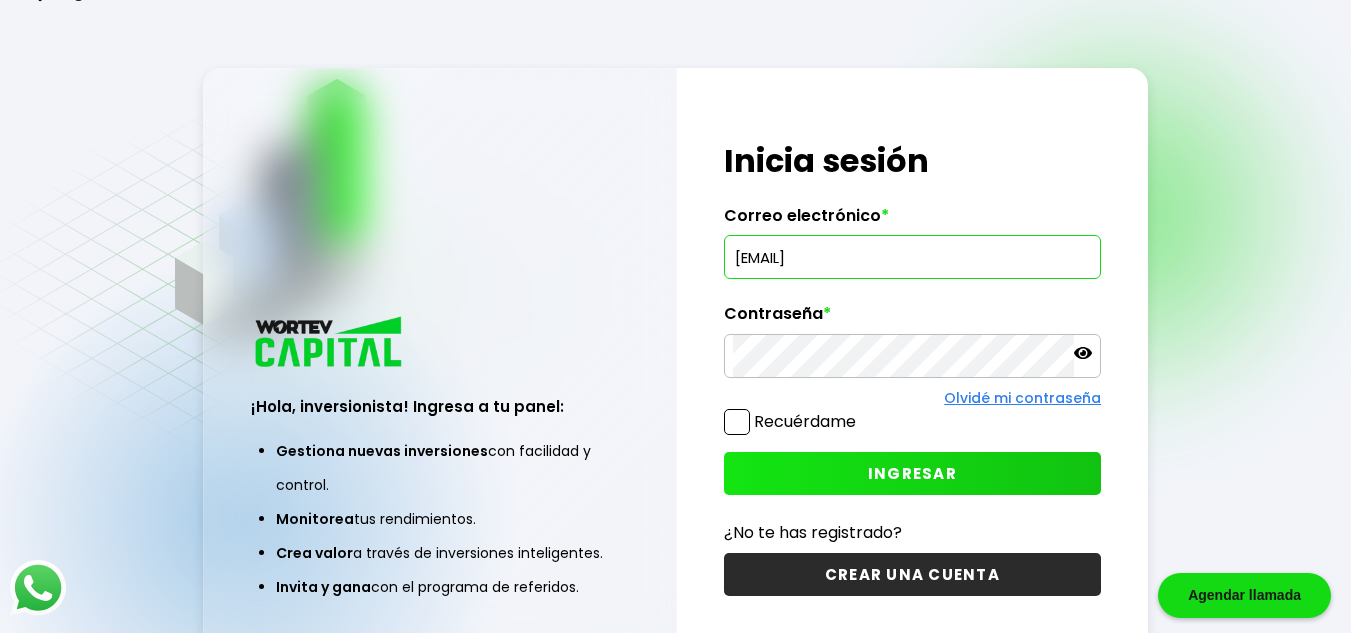 type on "[EMAIL]" 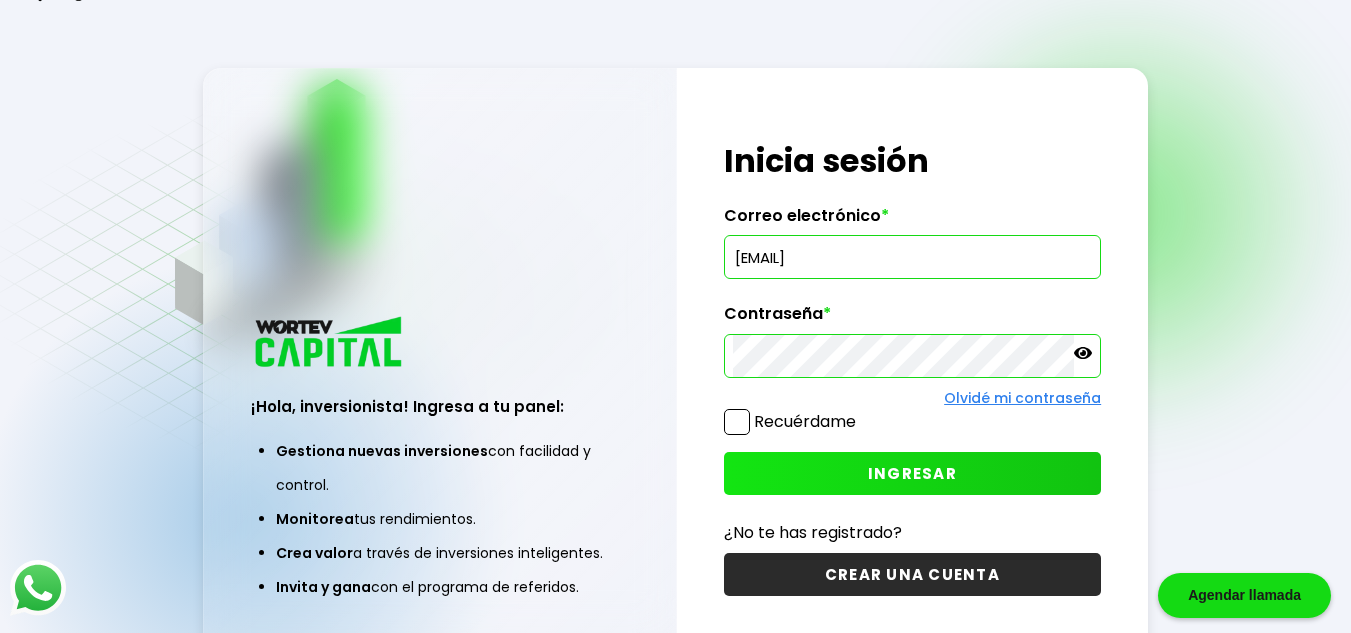 click at bounding box center [737, 422] 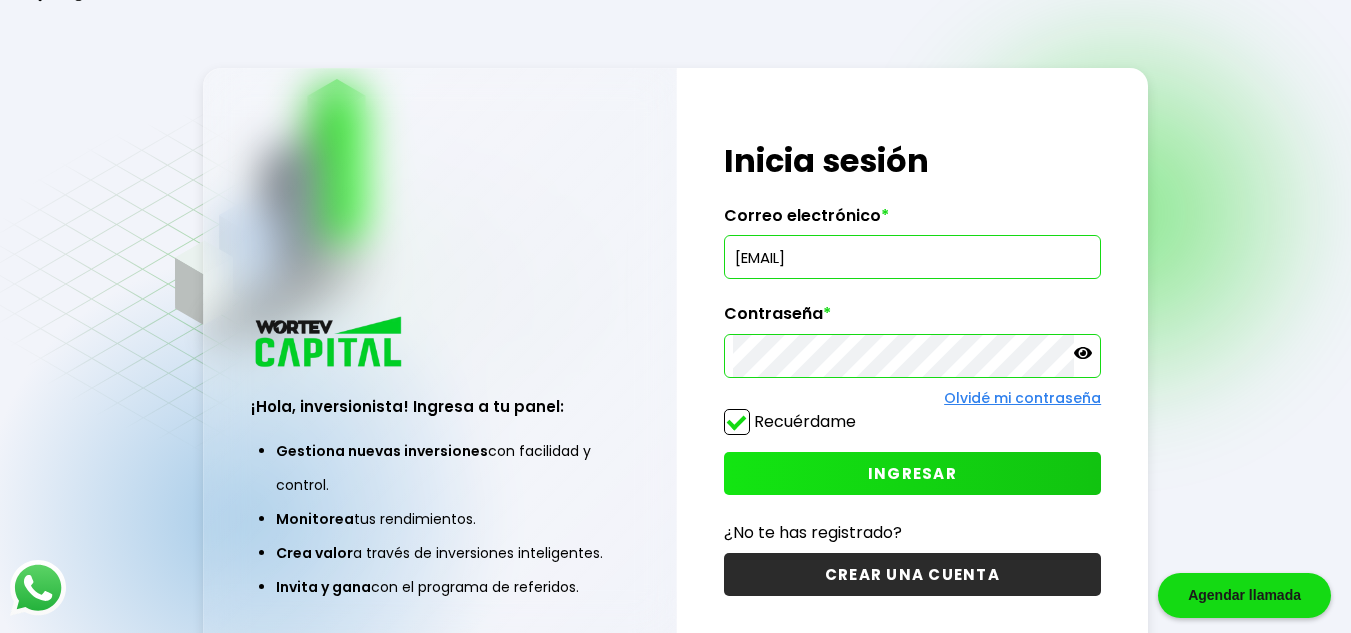 click on "INGRESAR" at bounding box center [912, 473] 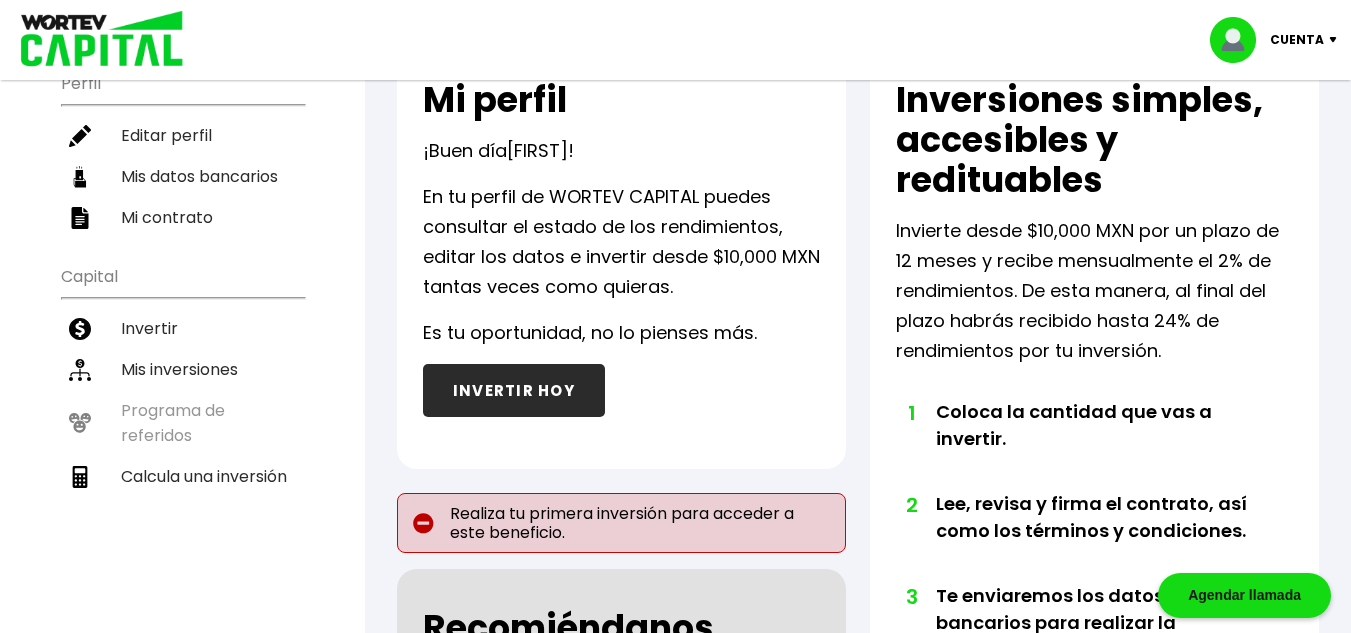 scroll, scrollTop: 0, scrollLeft: 0, axis: both 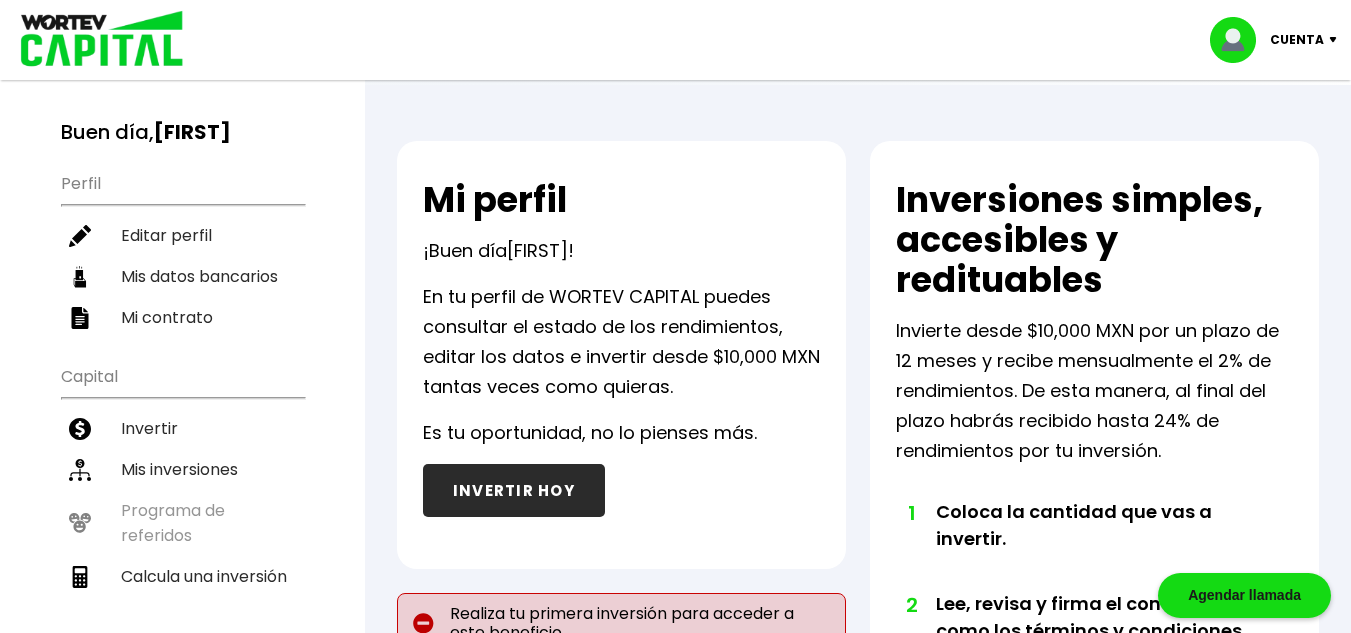 click on "Cuenta" at bounding box center (1297, 40) 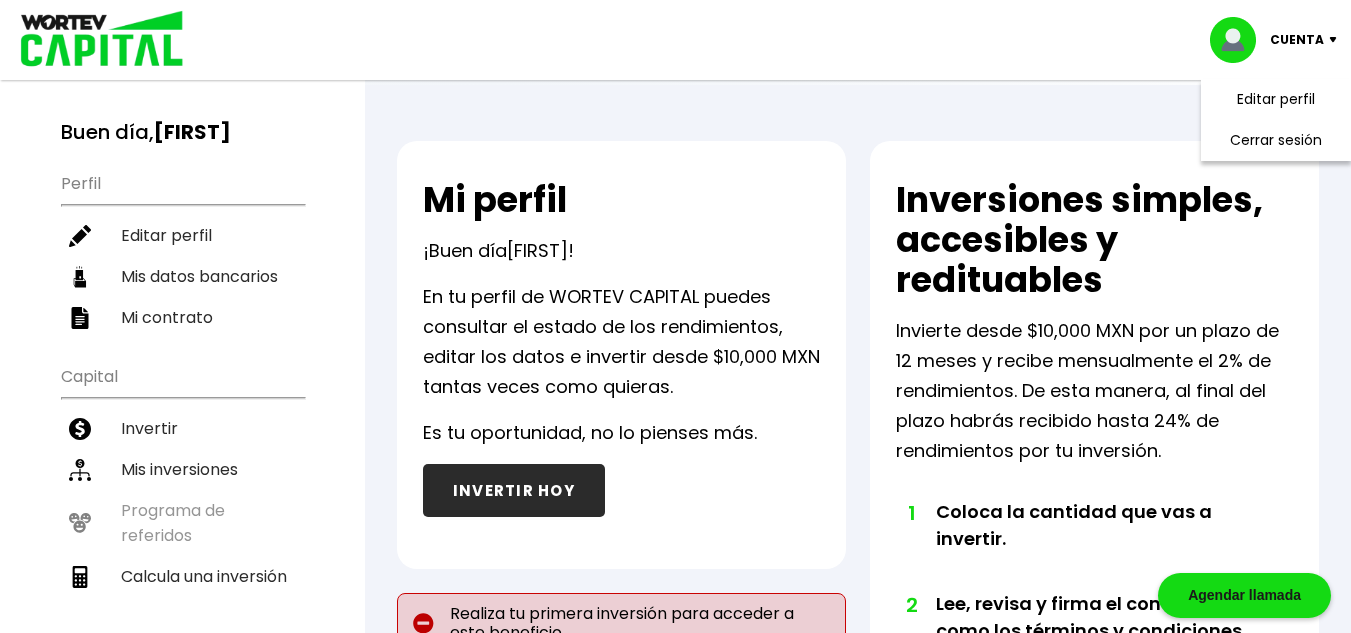 click on "Cuenta Editar perfil Cerrar sesión" at bounding box center [675, 40] 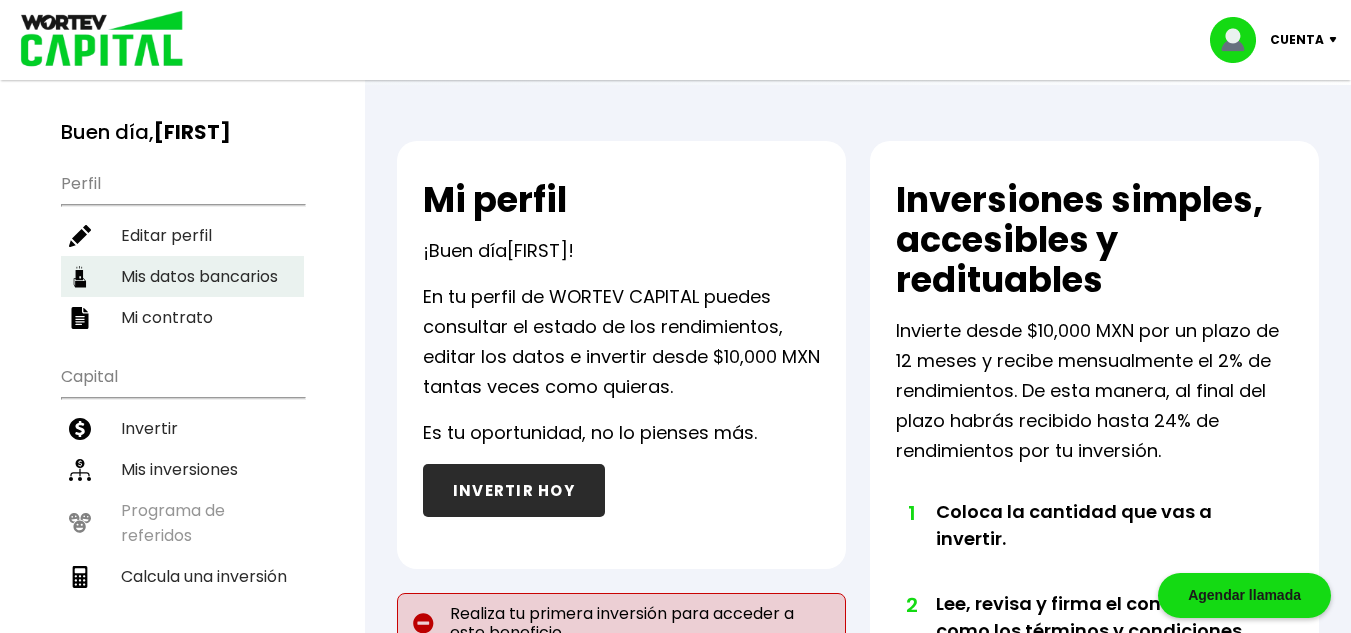 click on "Mis datos bancarios" at bounding box center [182, 276] 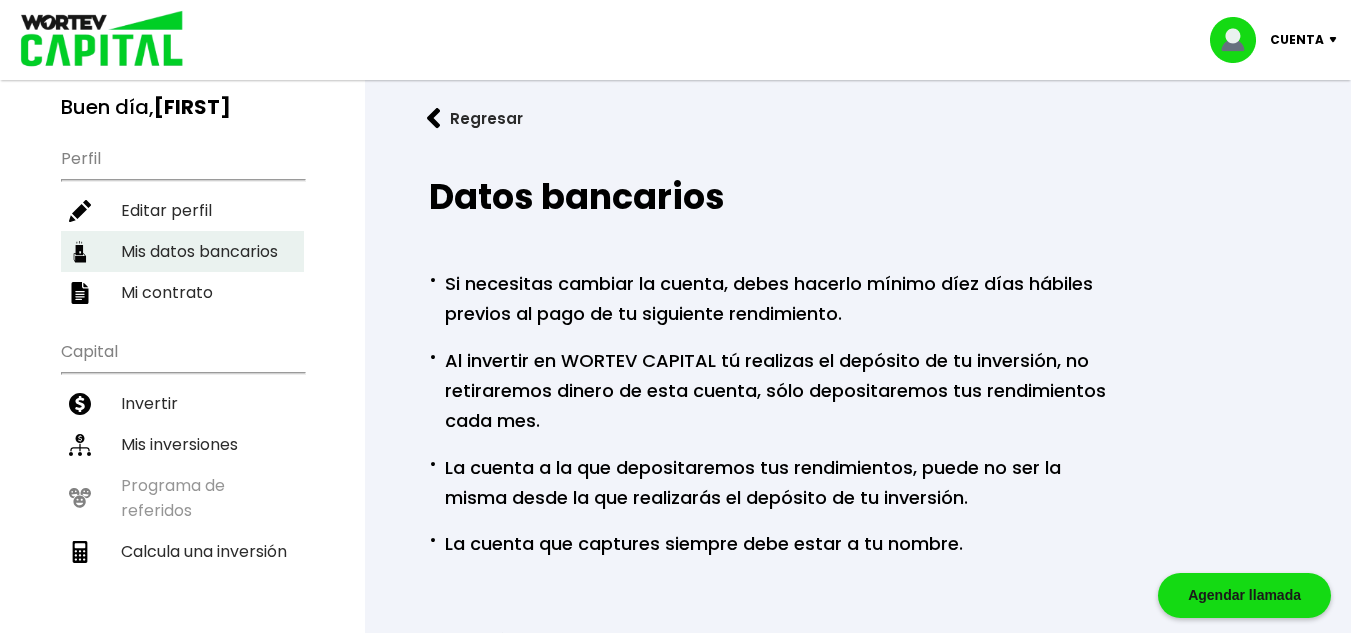scroll, scrollTop: 0, scrollLeft: 0, axis: both 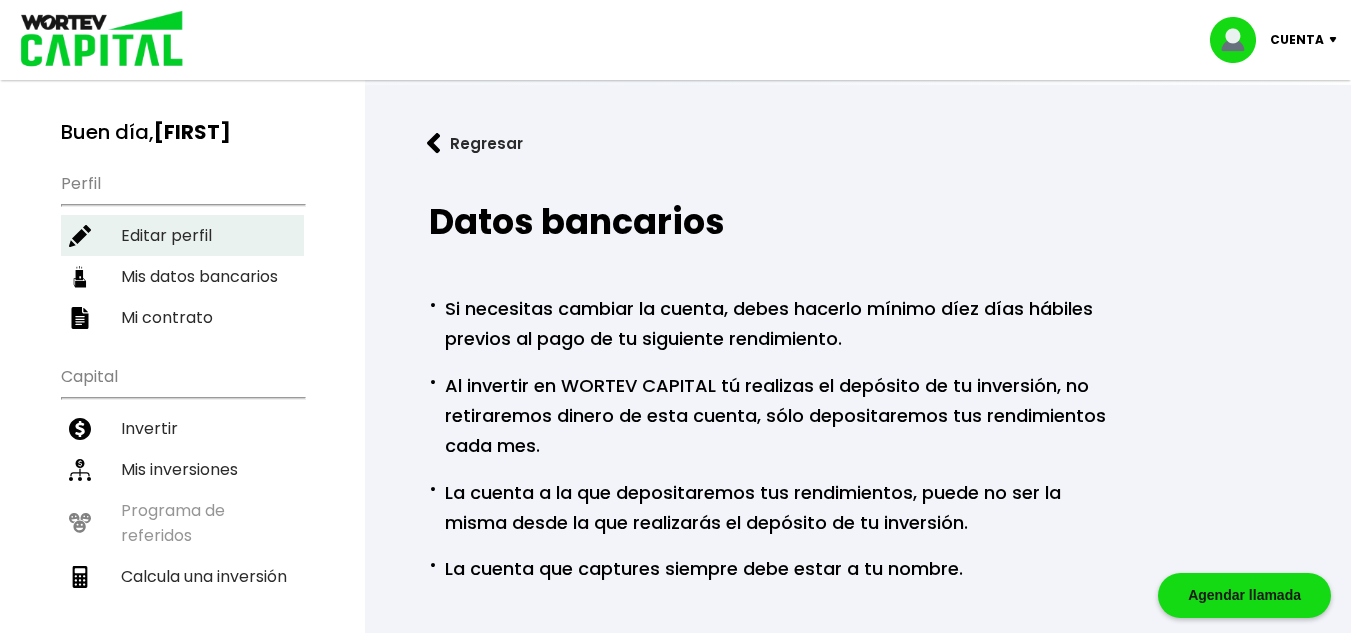 click on "Editar perfil" at bounding box center (182, 235) 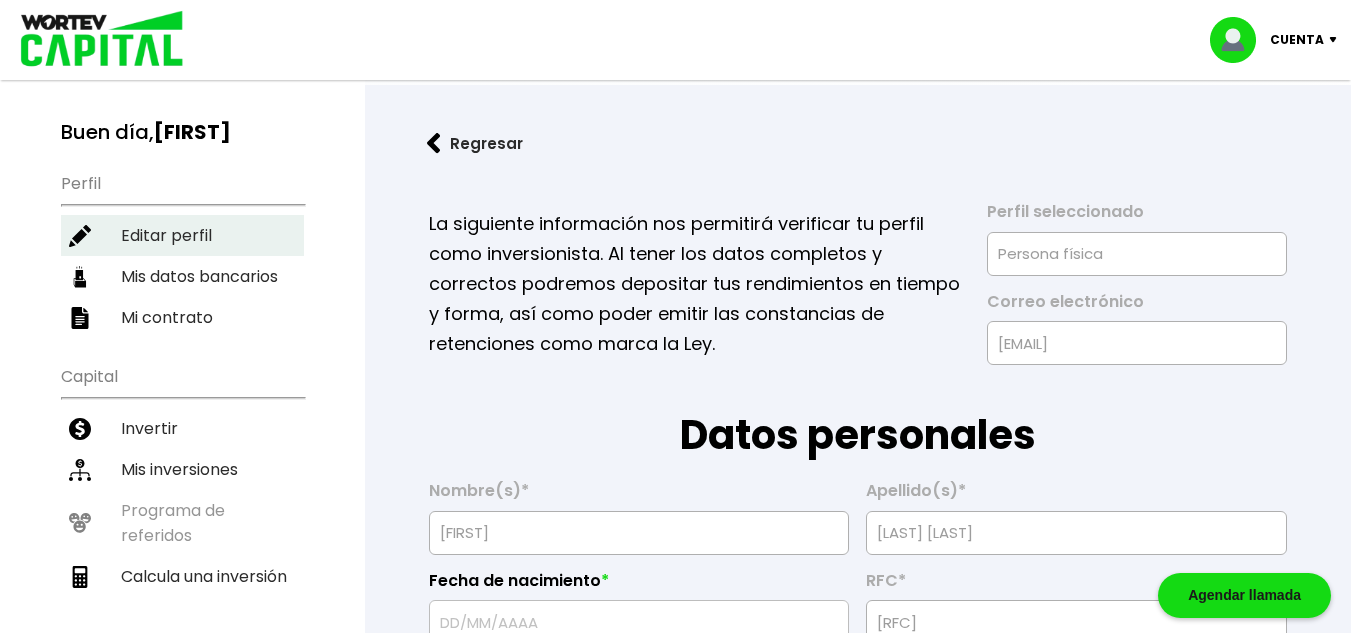 type on "[DATE]" 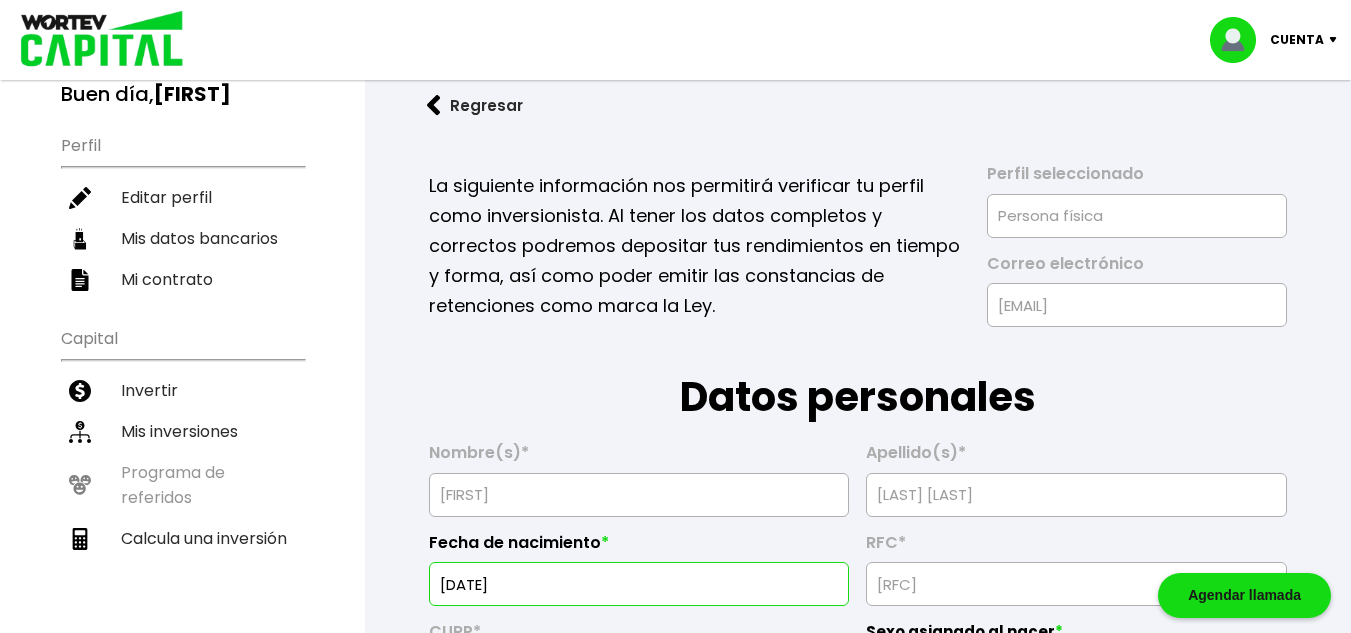scroll, scrollTop: 0, scrollLeft: 0, axis: both 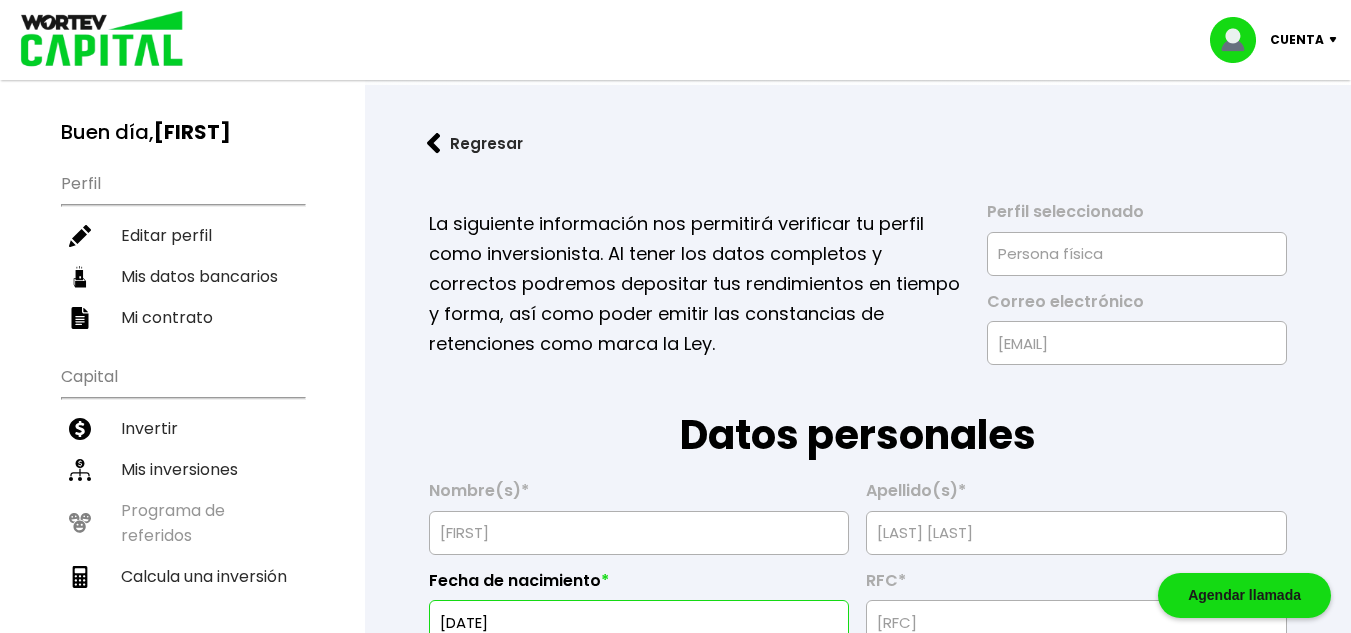 click on "Regresar" at bounding box center (475, 143) 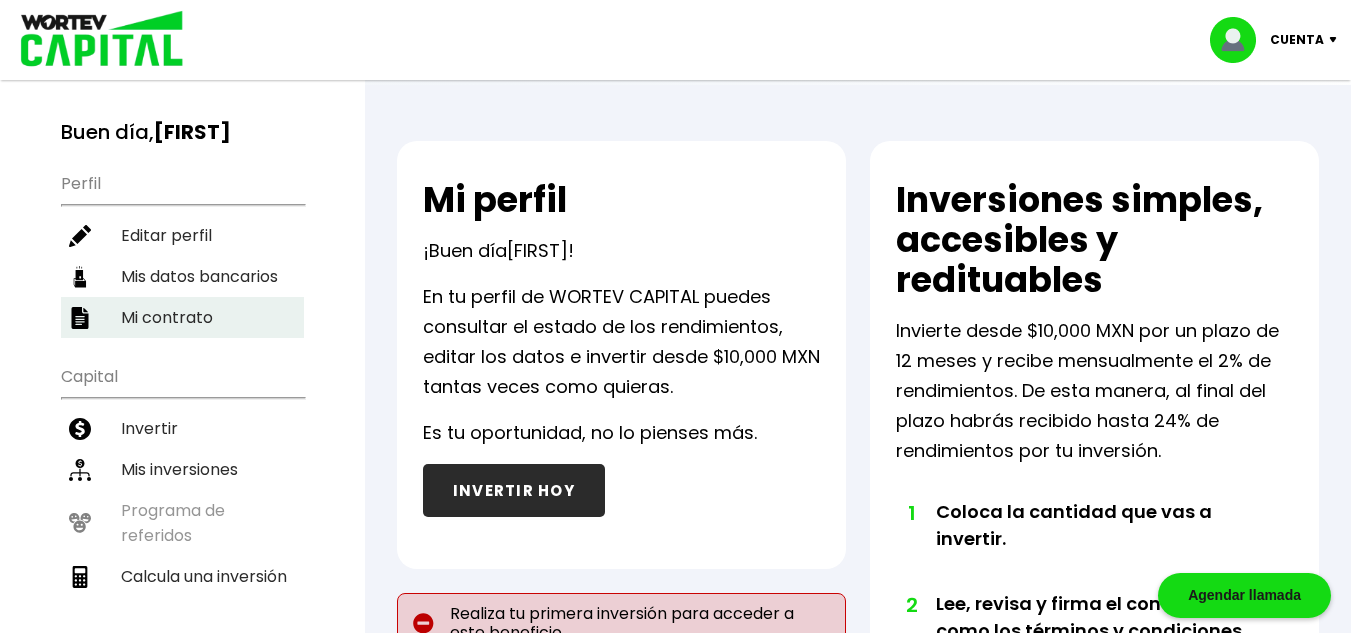 click on "Mi contrato" at bounding box center (182, 317) 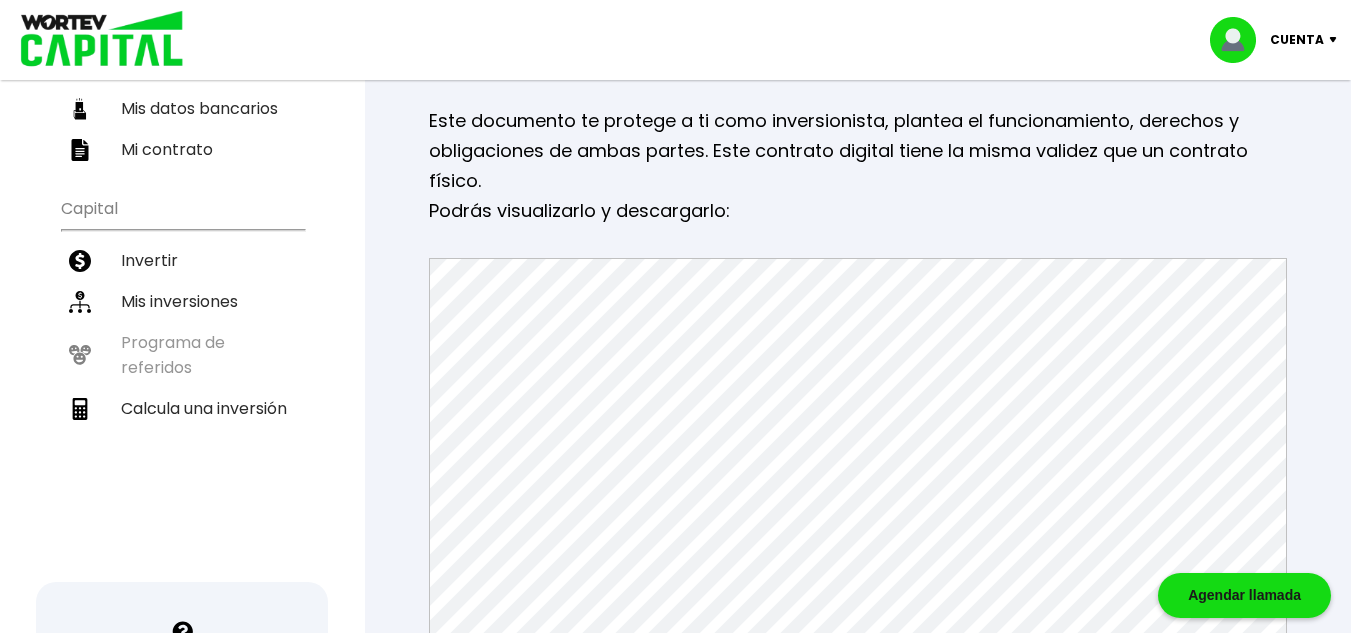 scroll, scrollTop: 200, scrollLeft: 0, axis: vertical 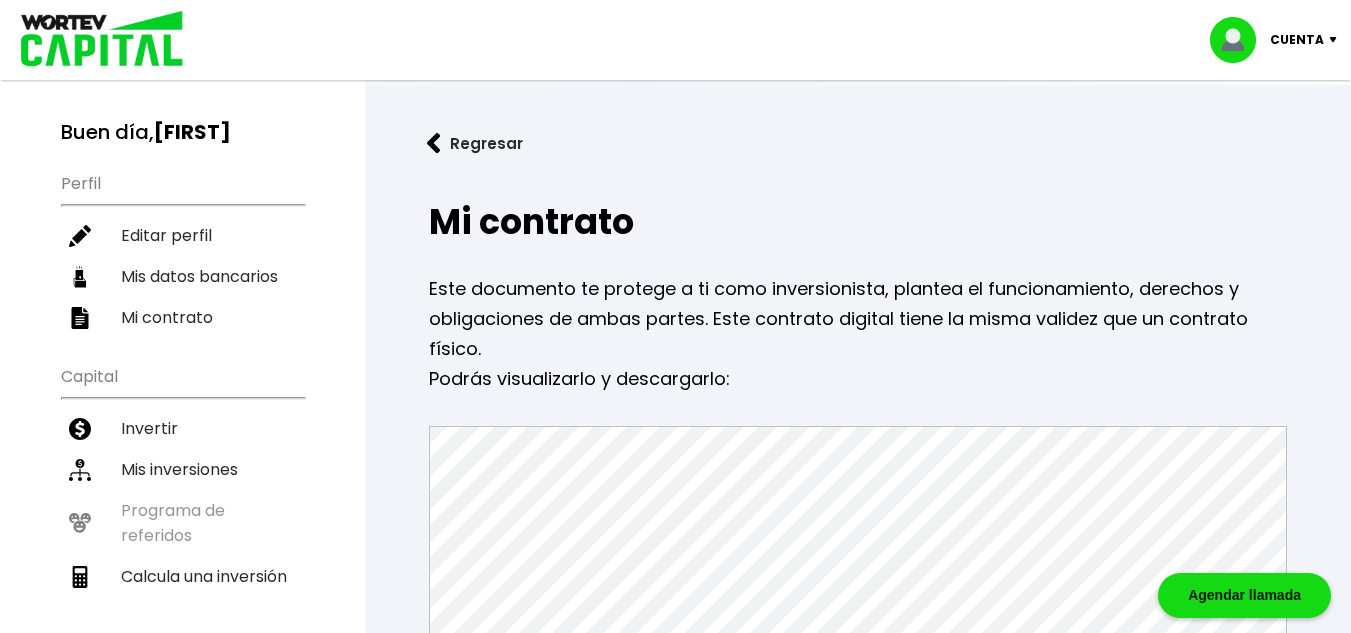 click on "Regresar" at bounding box center [475, 143] 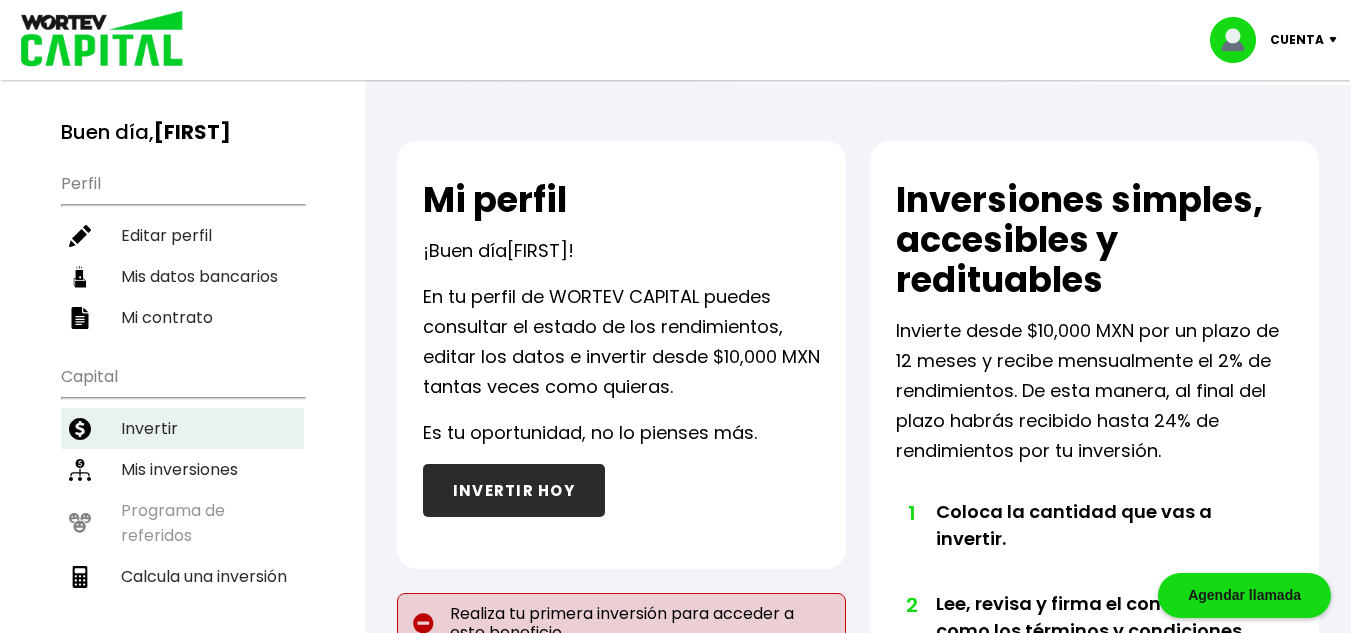 click on "Invertir" at bounding box center (182, 428) 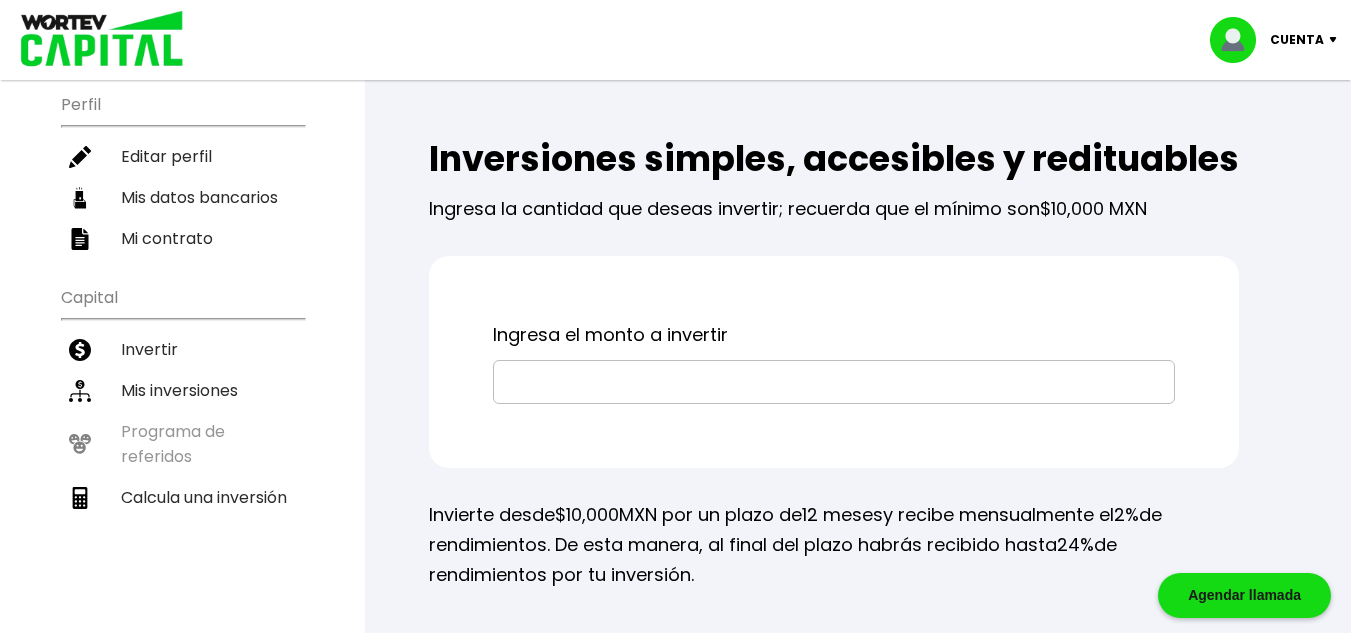 scroll, scrollTop: 112, scrollLeft: 0, axis: vertical 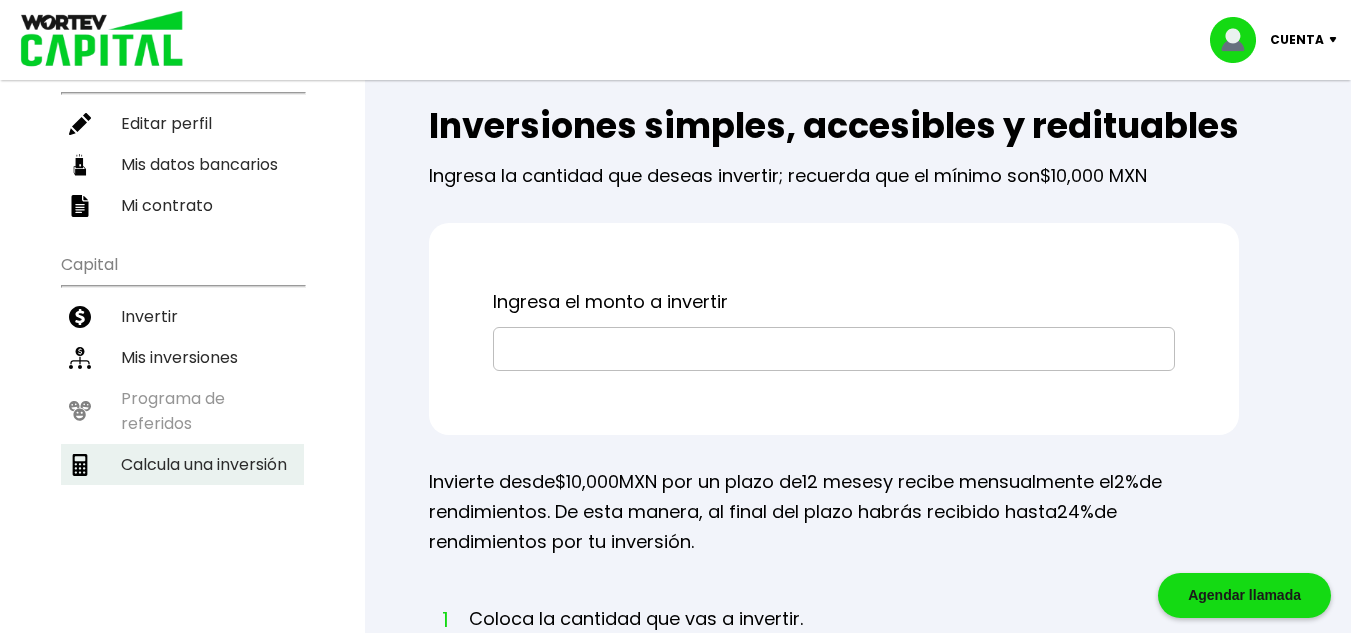 click on "Calcula una inversión" at bounding box center [182, 464] 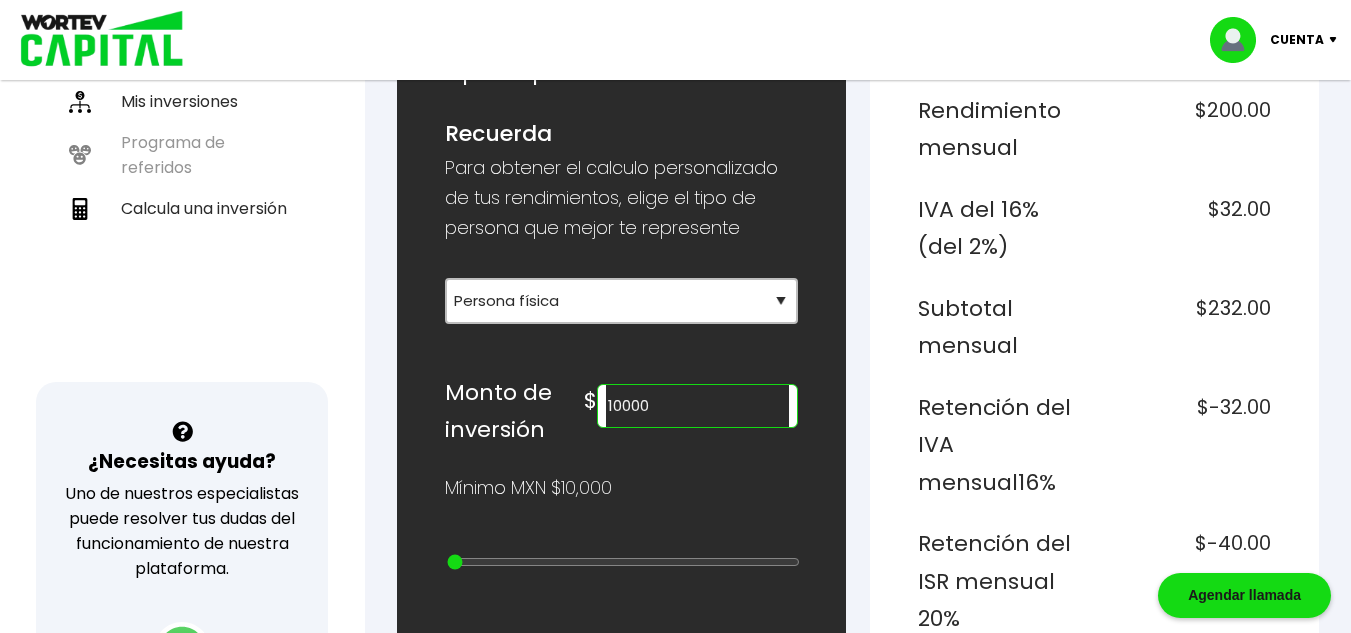 scroll, scrollTop: 400, scrollLeft: 0, axis: vertical 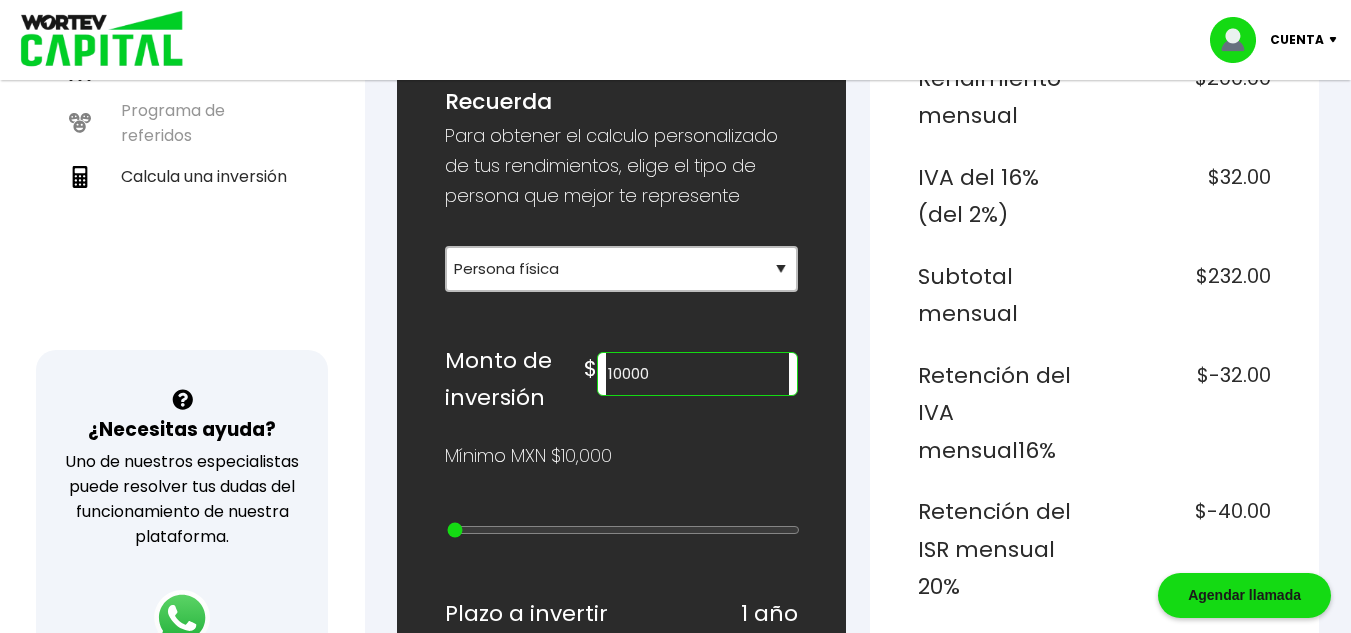 click on "10000" at bounding box center [697, 374] 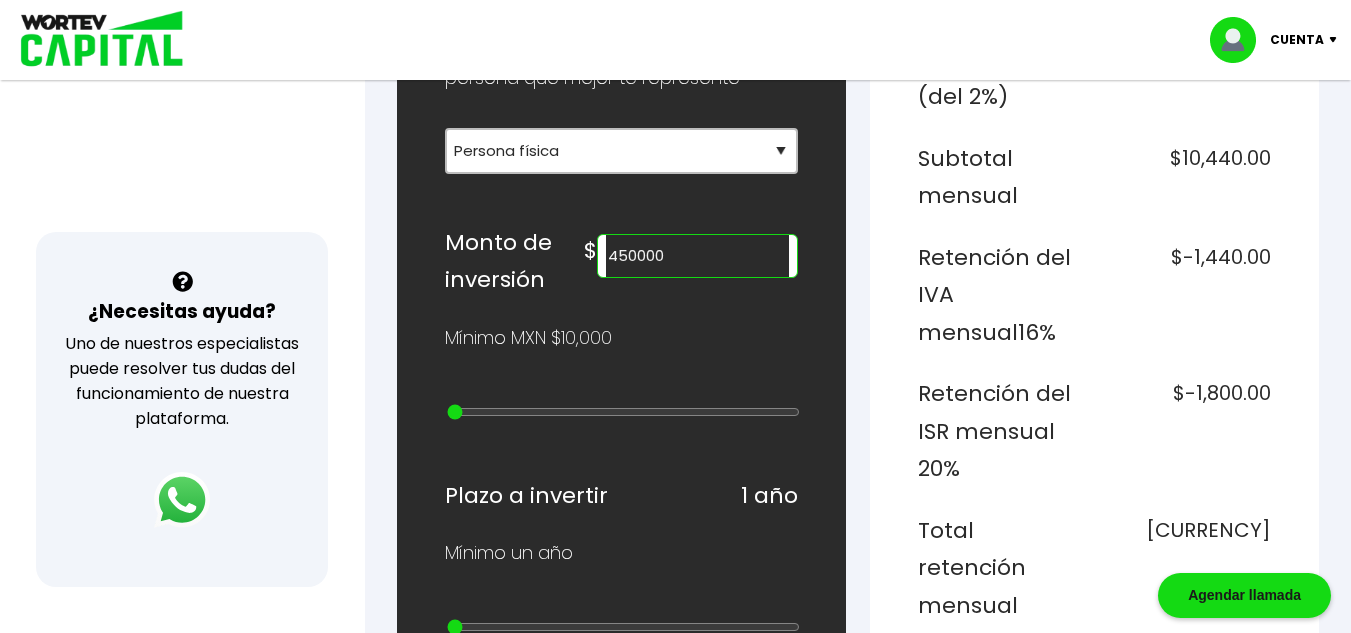 scroll, scrollTop: 400, scrollLeft: 0, axis: vertical 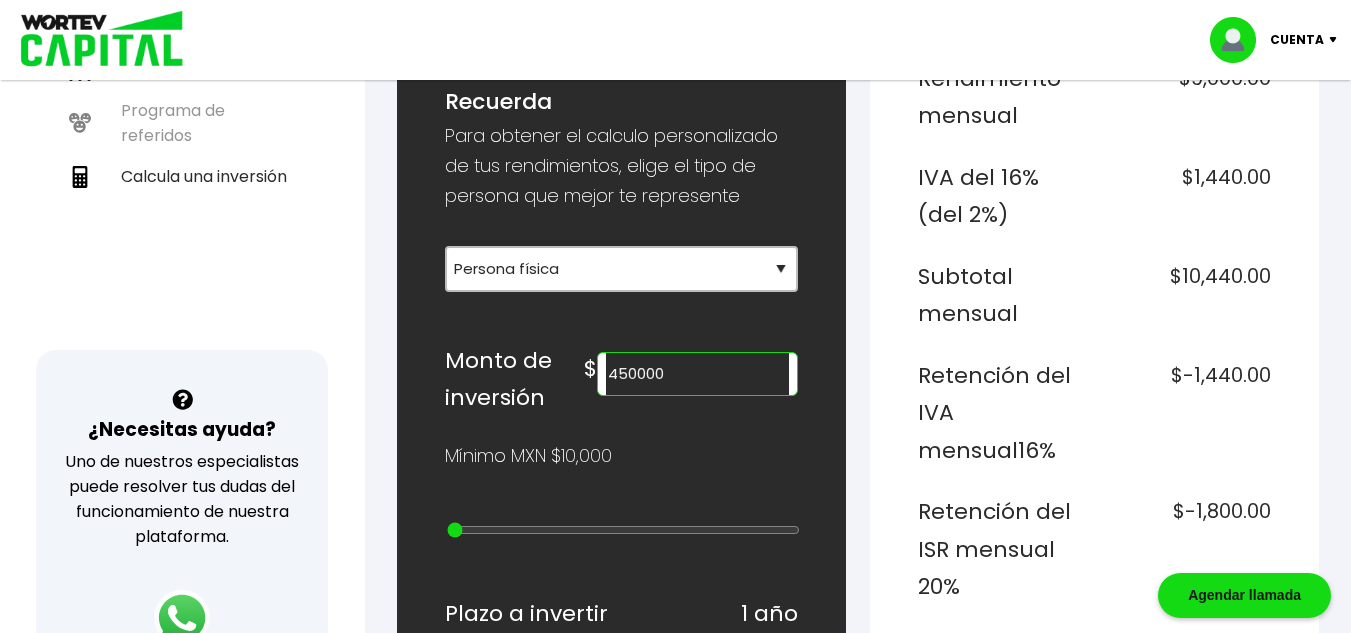 drag, startPoint x: 707, startPoint y: 361, endPoint x: 621, endPoint y: 378, distance: 87.66413 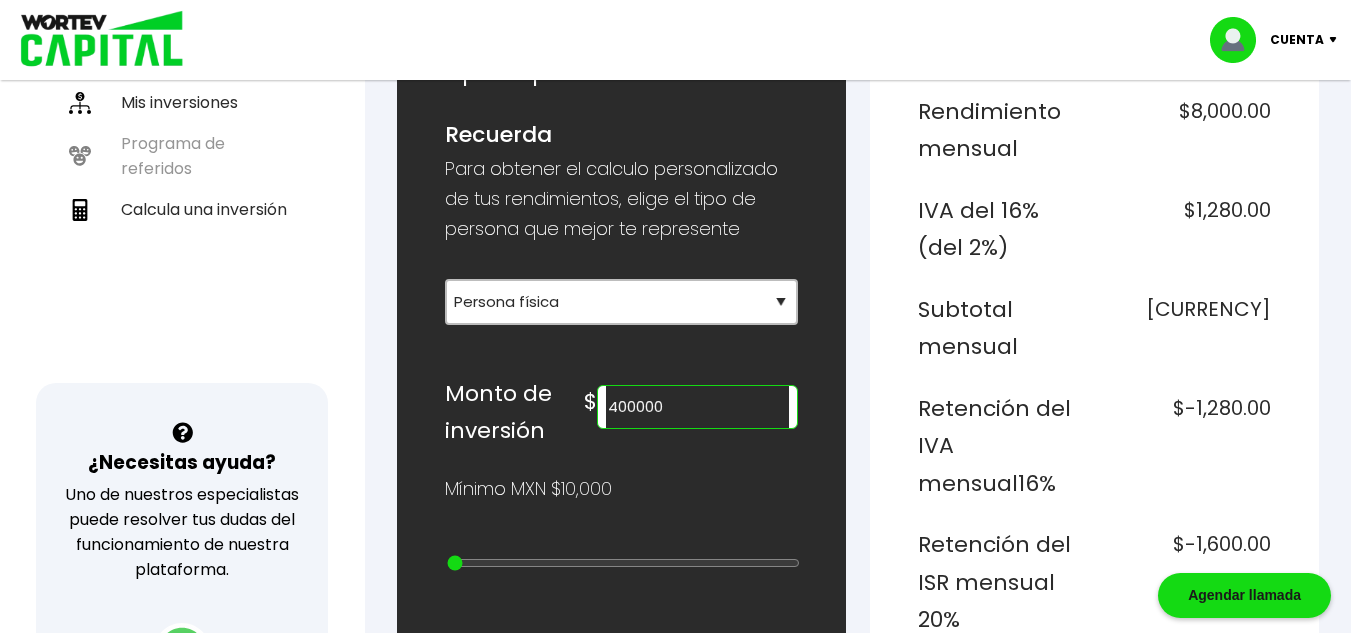 scroll, scrollTop: 400, scrollLeft: 0, axis: vertical 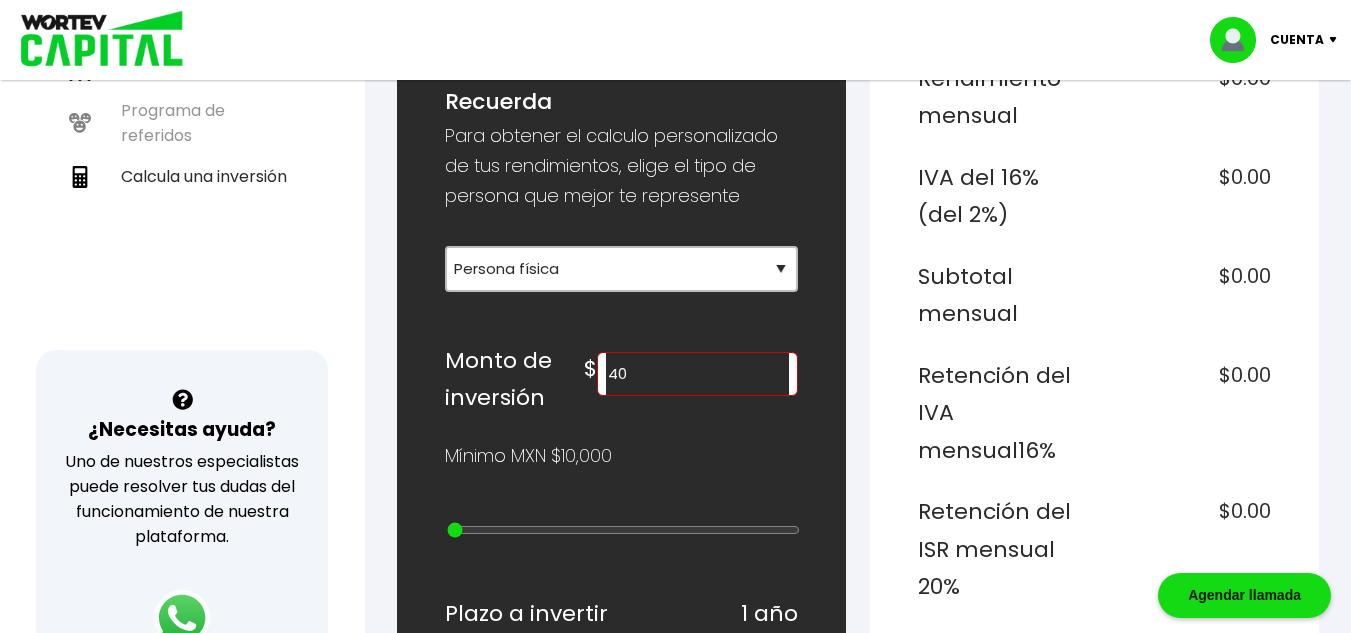 type on "4" 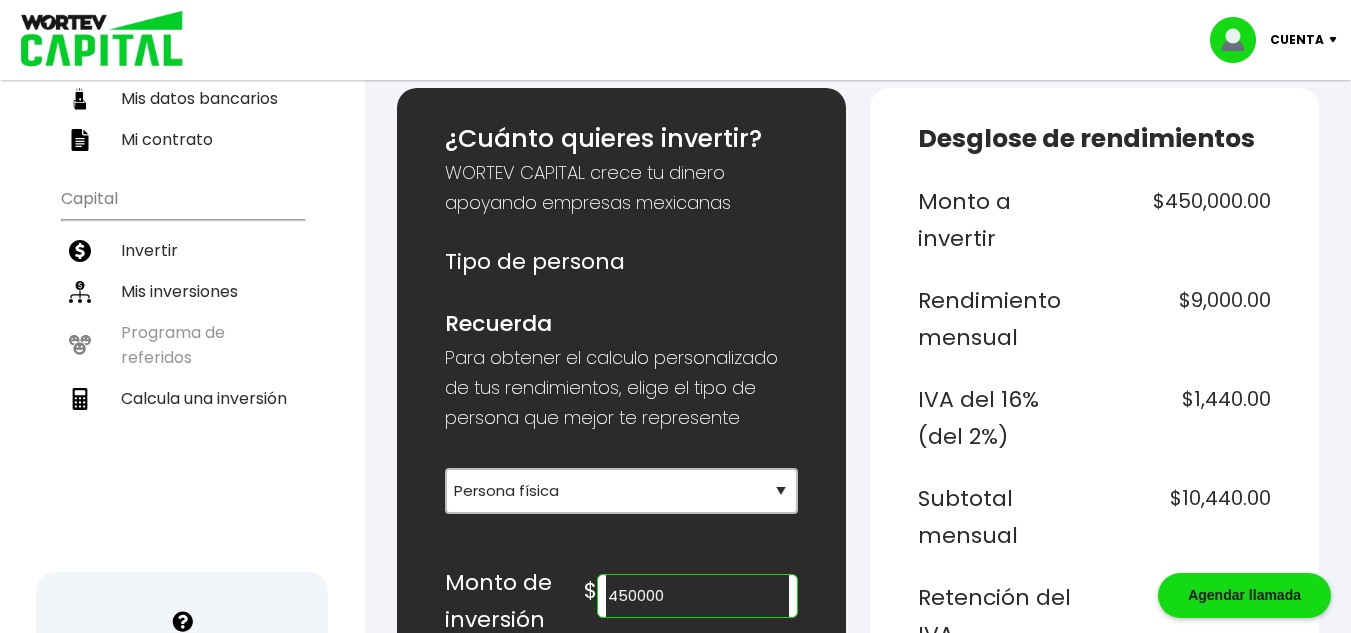 scroll, scrollTop: 200, scrollLeft: 0, axis: vertical 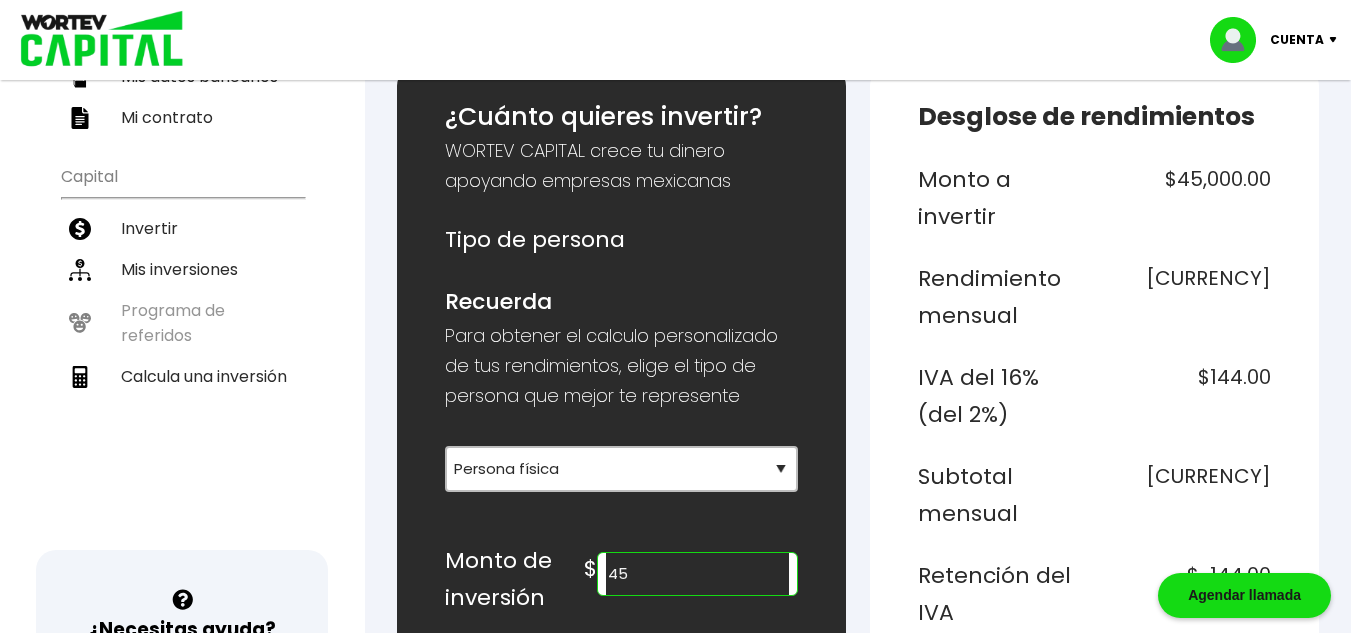 type on "4" 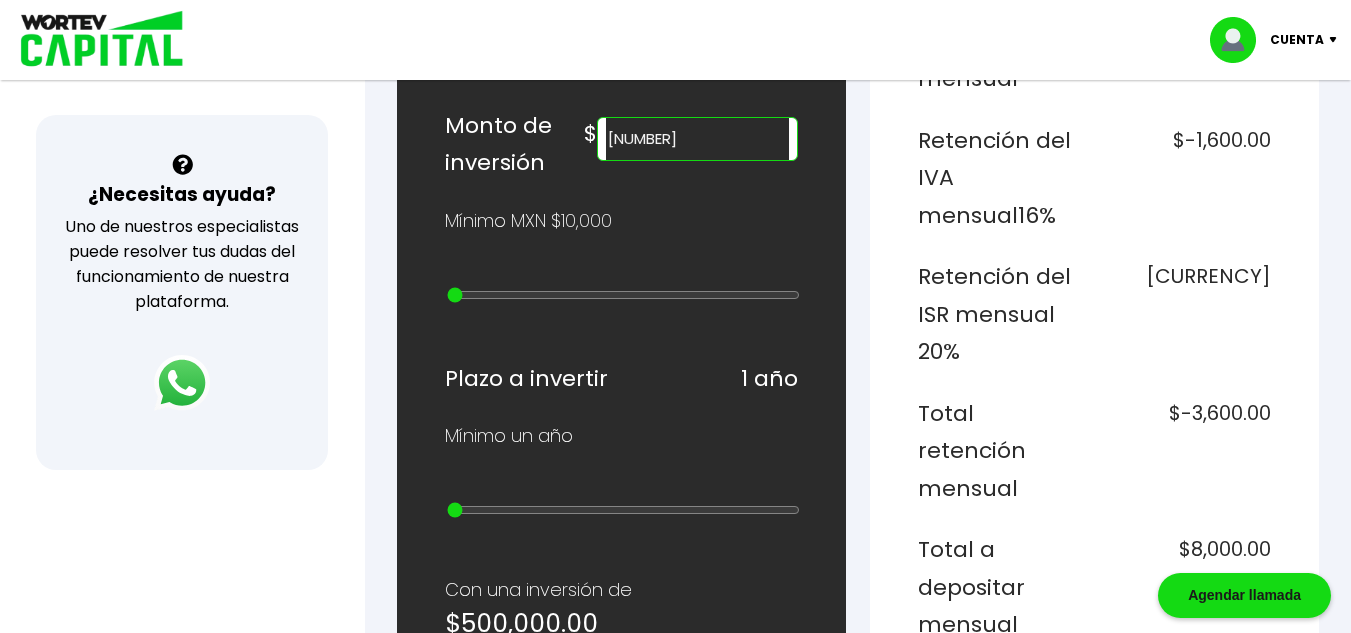 scroll, scrollTop: 600, scrollLeft: 0, axis: vertical 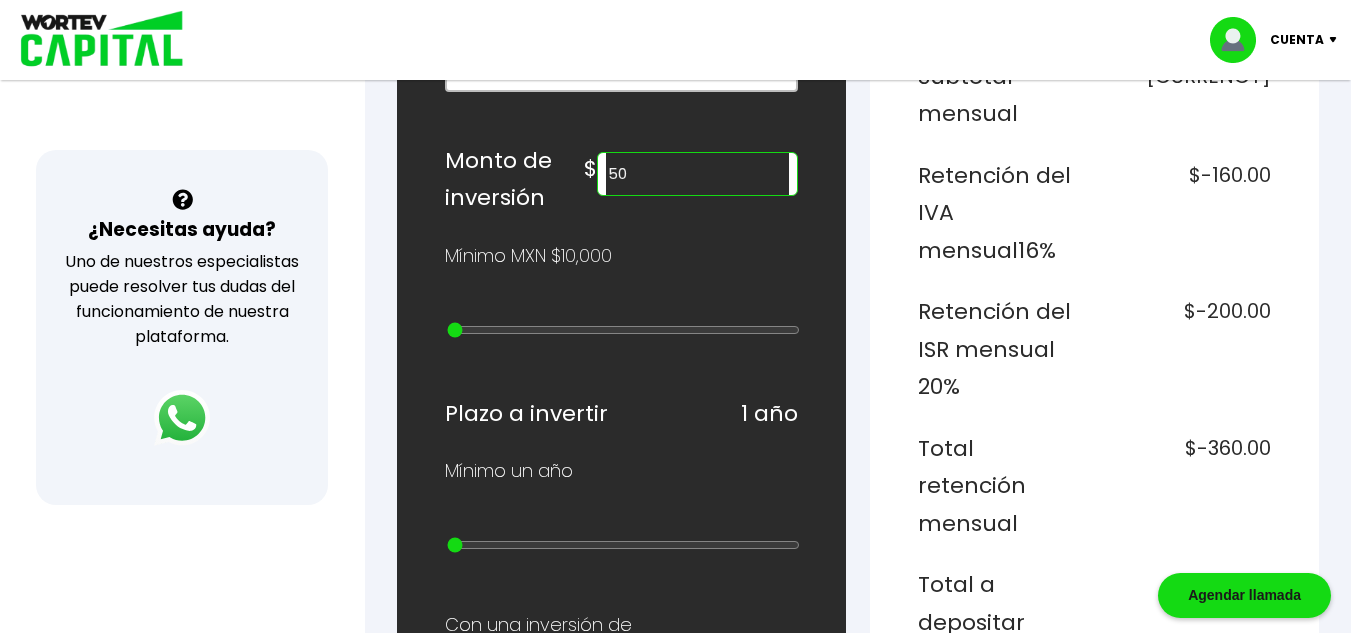 type on "5" 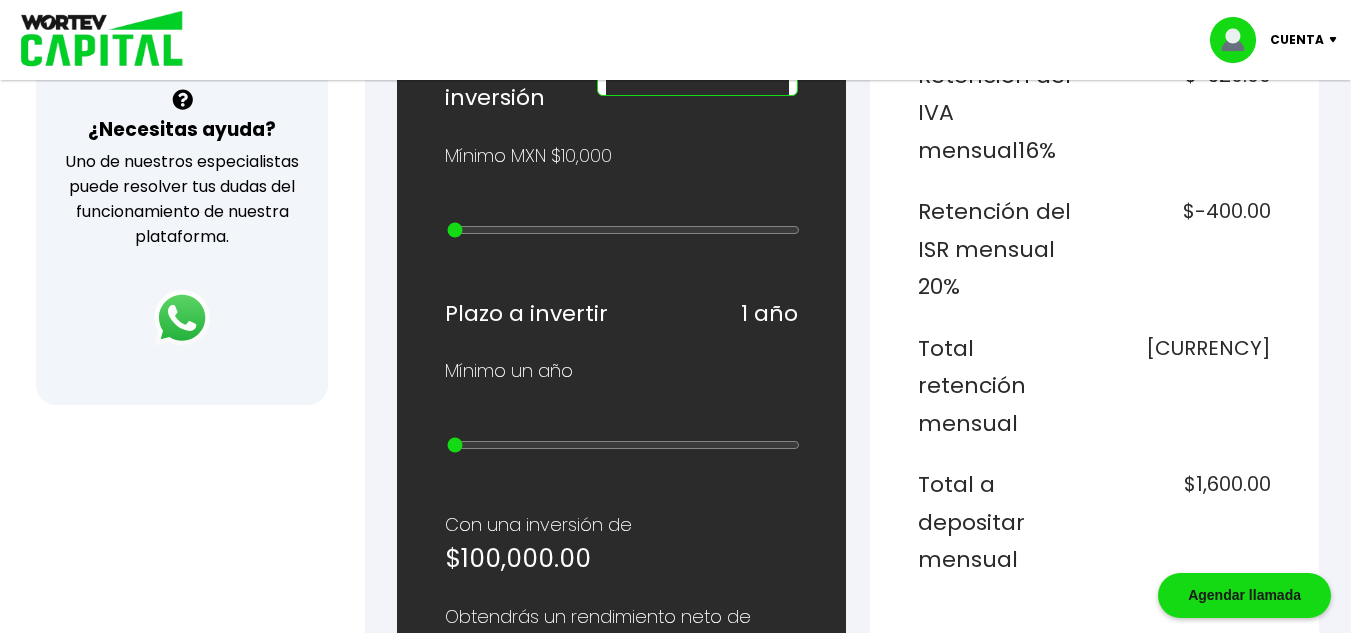 scroll, scrollTop: 600, scrollLeft: 0, axis: vertical 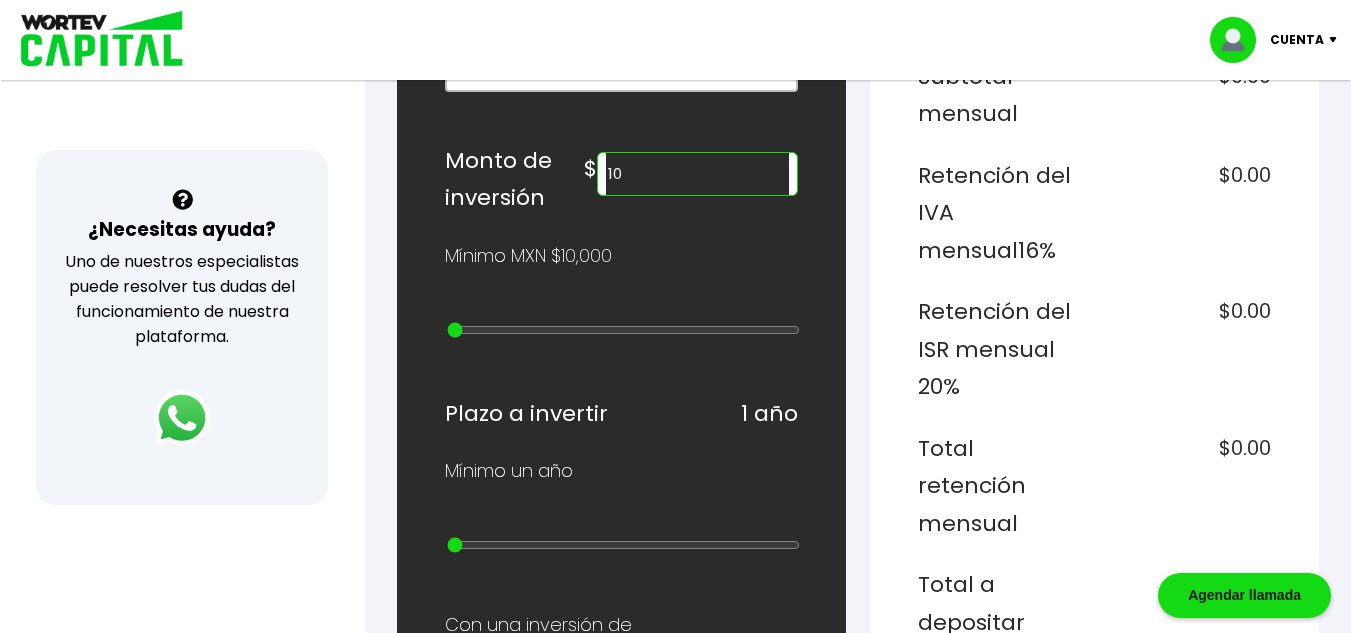 type on "1" 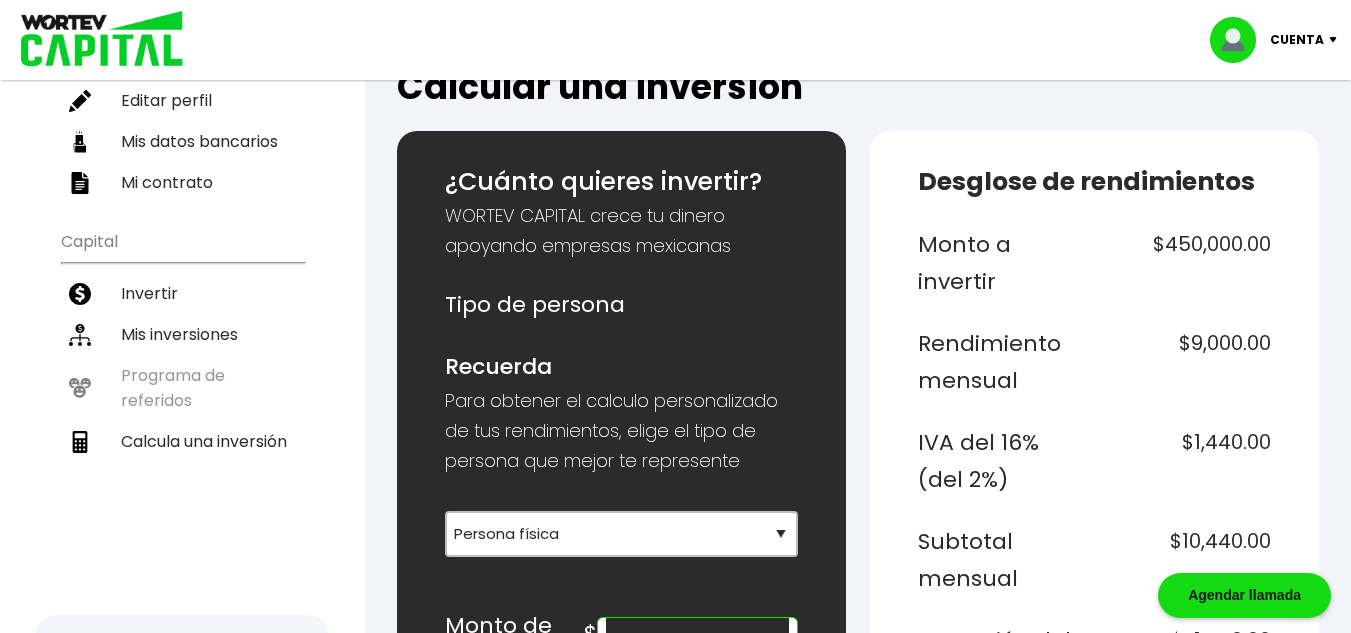 scroll, scrollTop: 100, scrollLeft: 0, axis: vertical 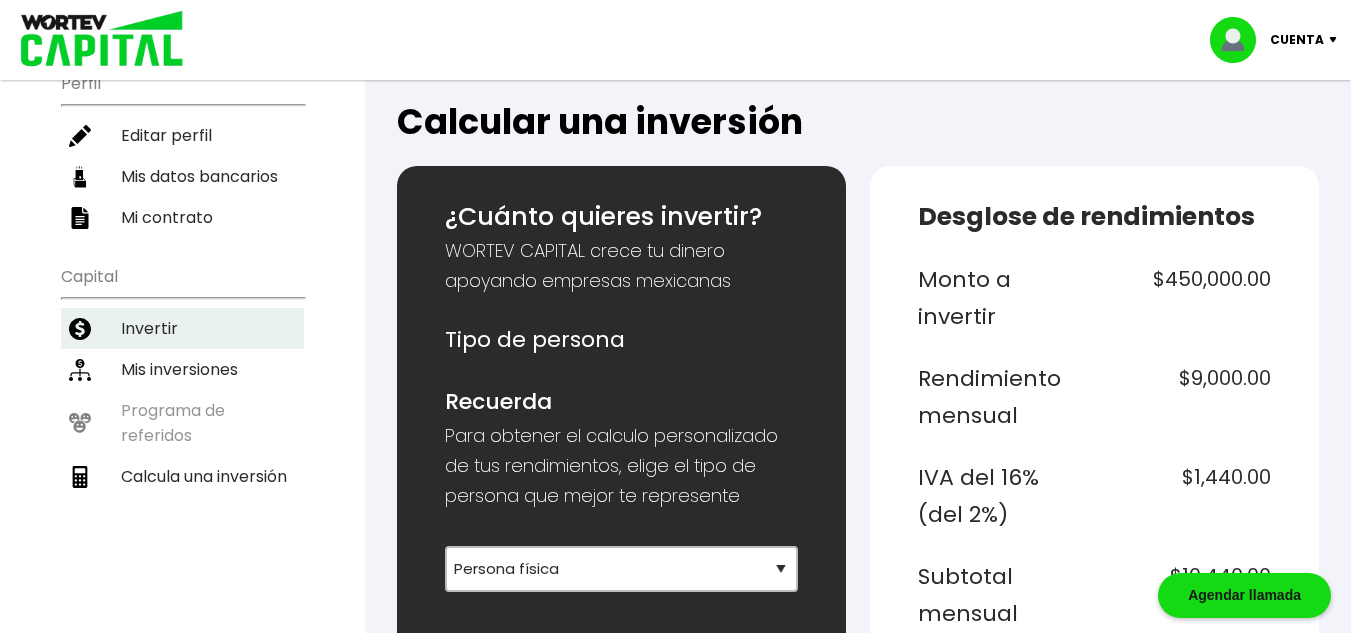type on "450000" 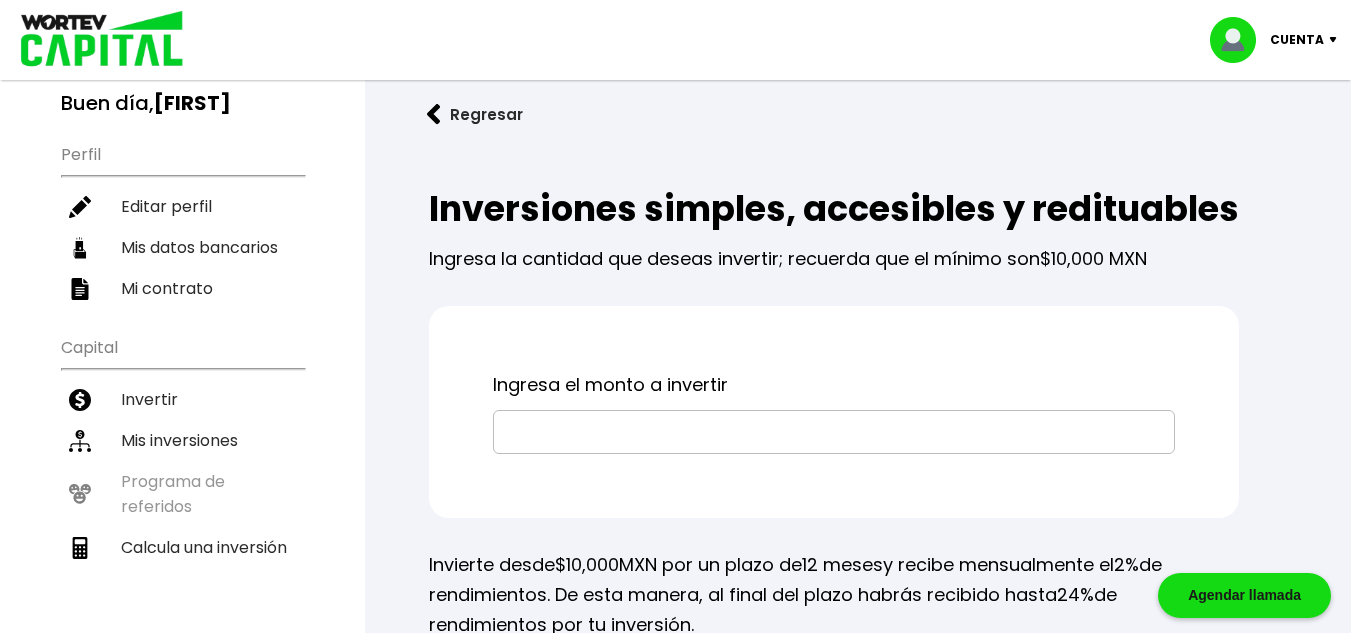 scroll, scrollTop: 0, scrollLeft: 0, axis: both 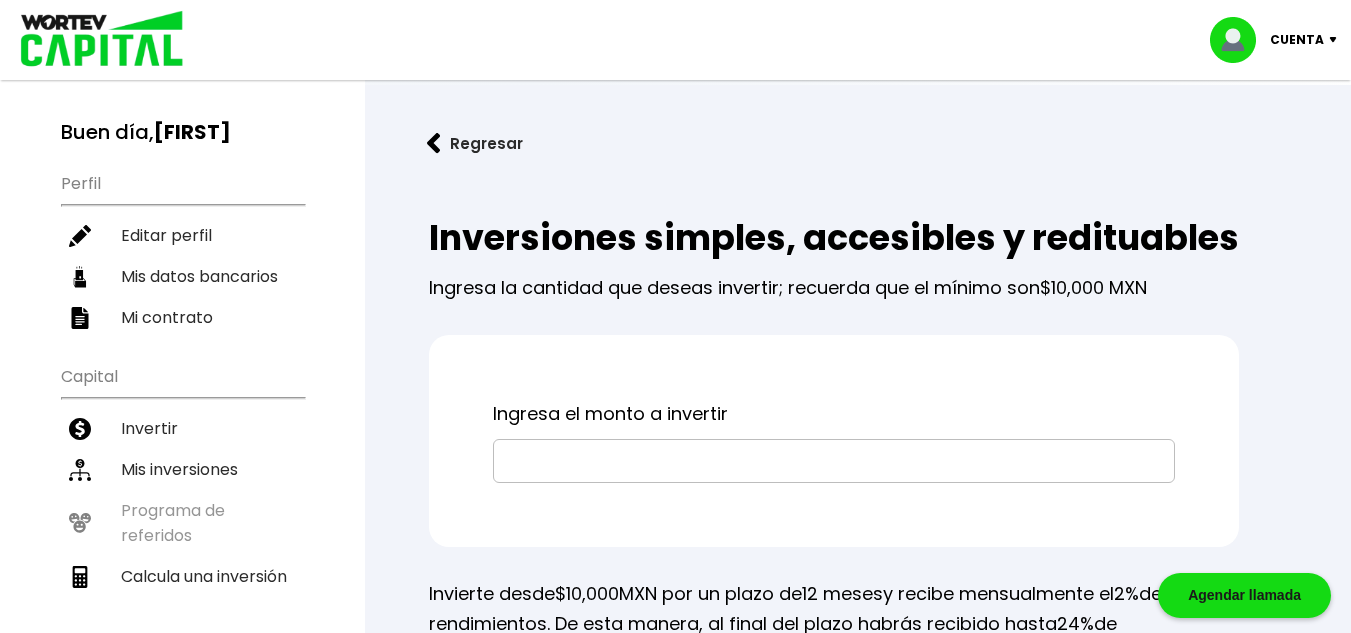 click on "Cuenta" at bounding box center [1297, 40] 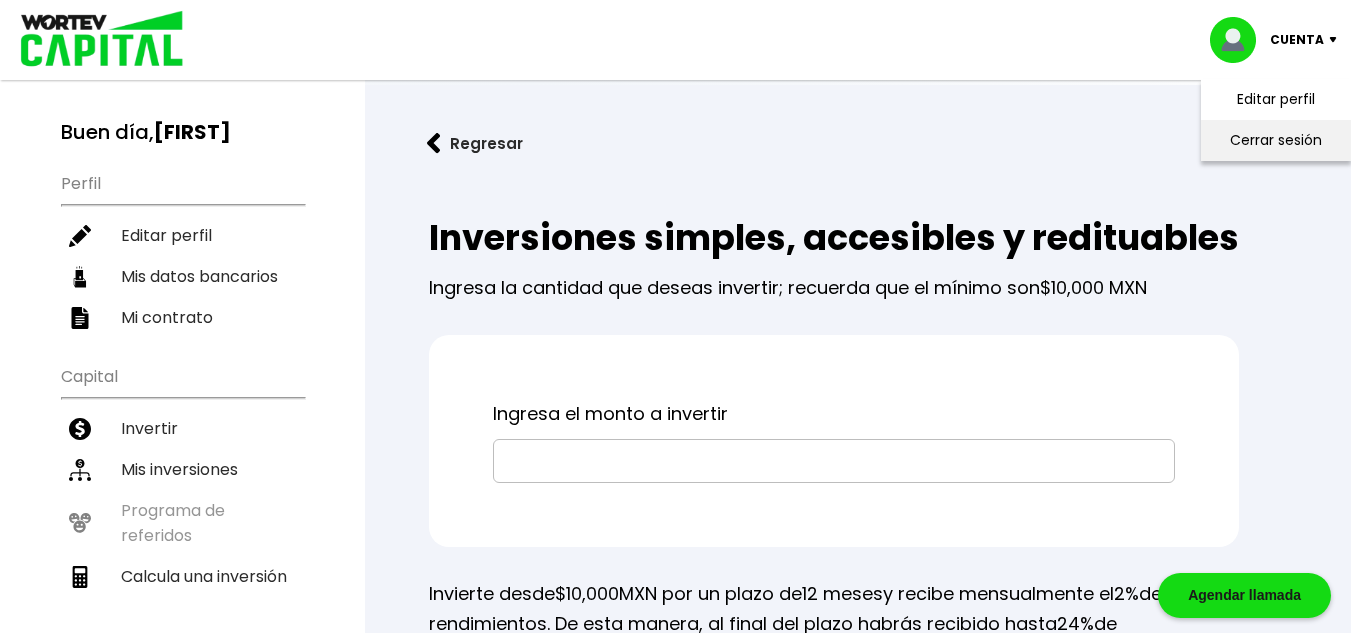 click on "Cerrar sesión" at bounding box center (1276, 140) 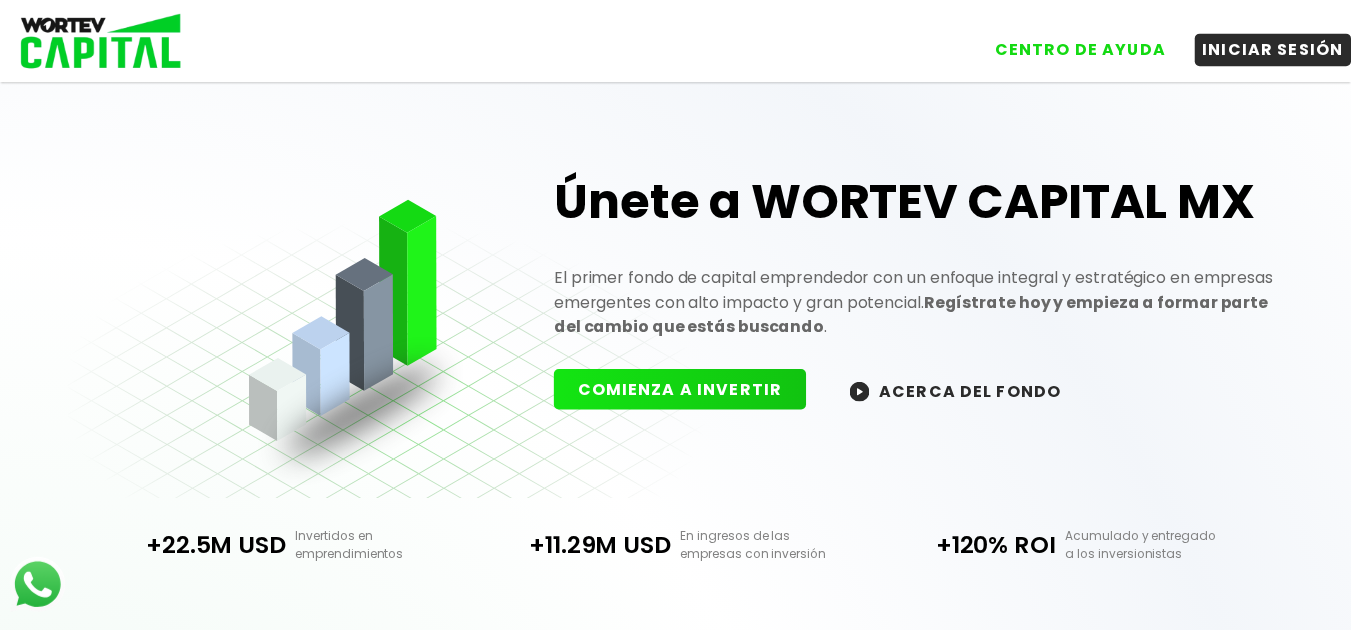 scroll, scrollTop: 0, scrollLeft: 0, axis: both 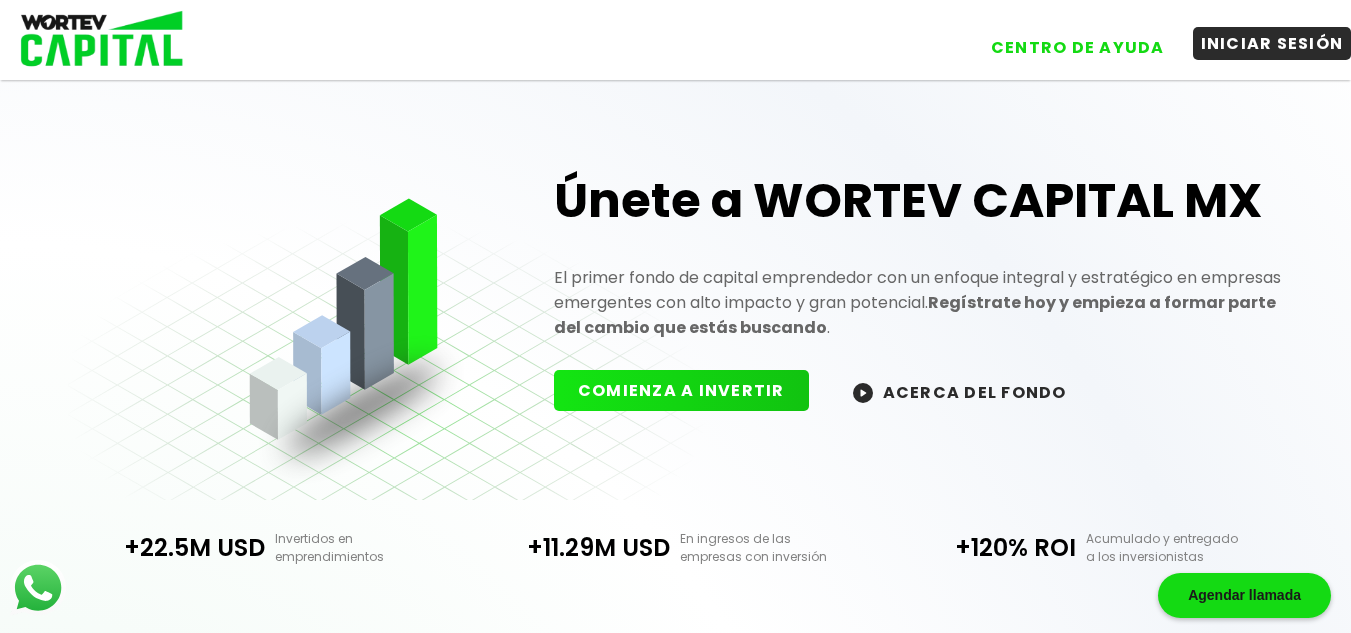 click on "INICIAR SESIÓN" at bounding box center [1272, 43] 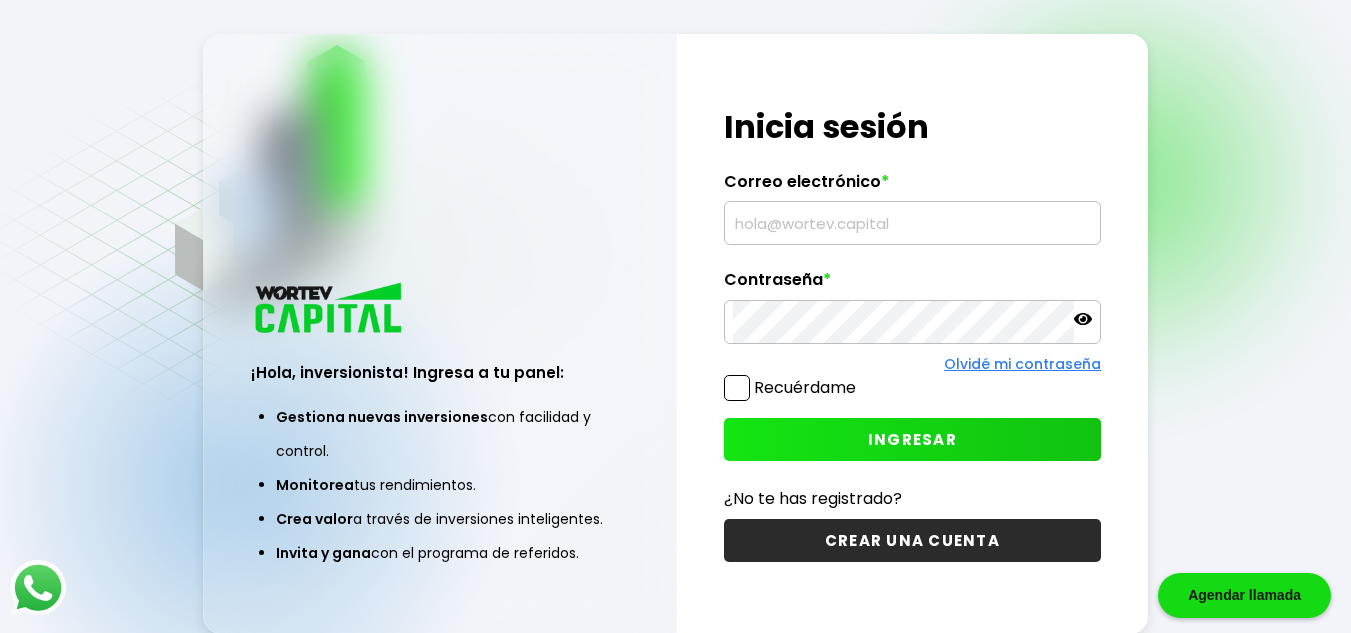 scroll, scrollTop: 0, scrollLeft: 0, axis: both 